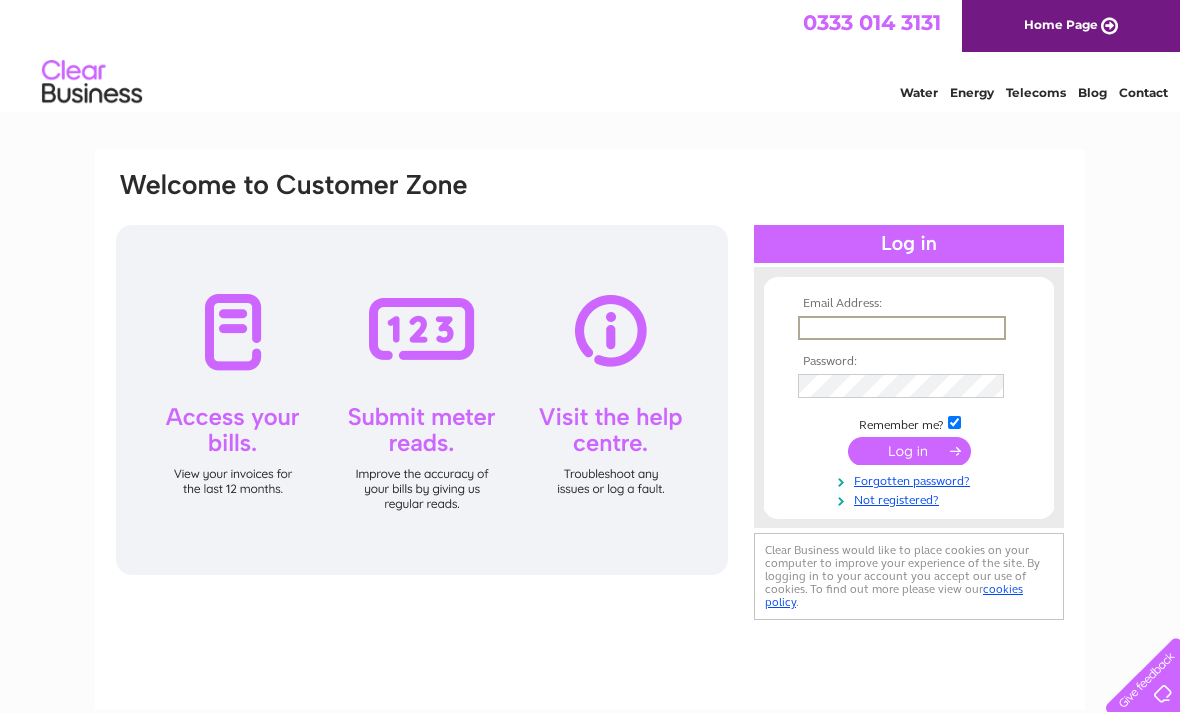 scroll, scrollTop: 0, scrollLeft: 0, axis: both 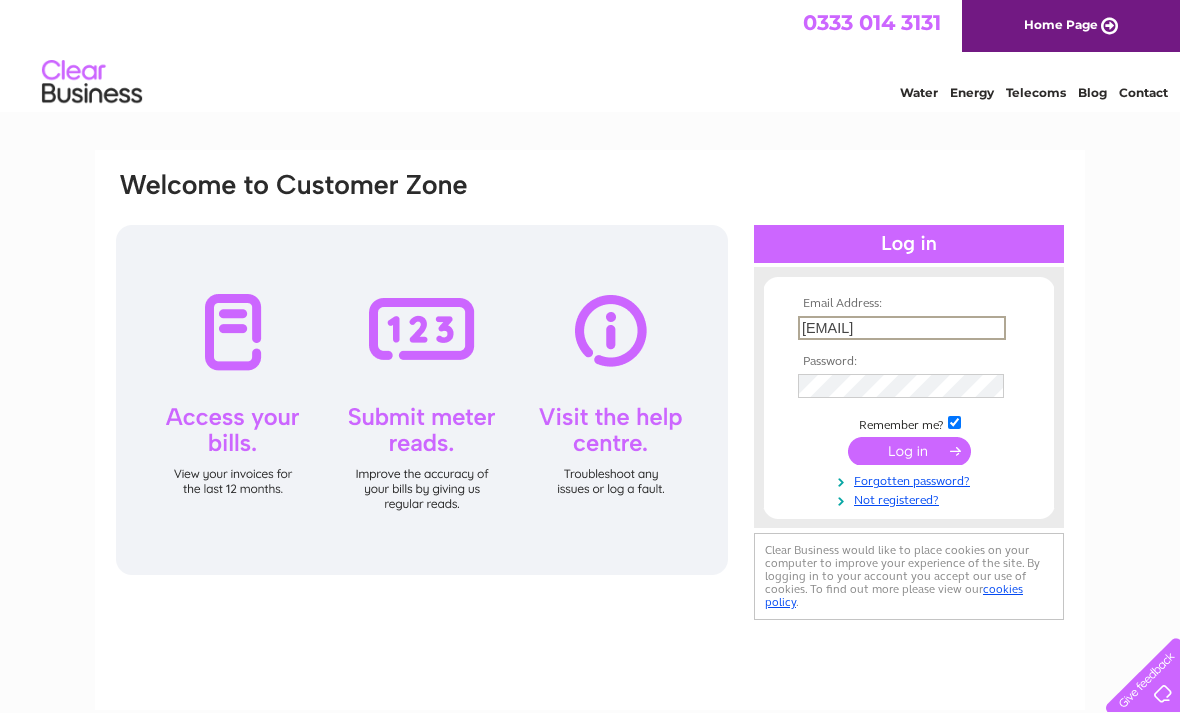 click at bounding box center [909, 451] 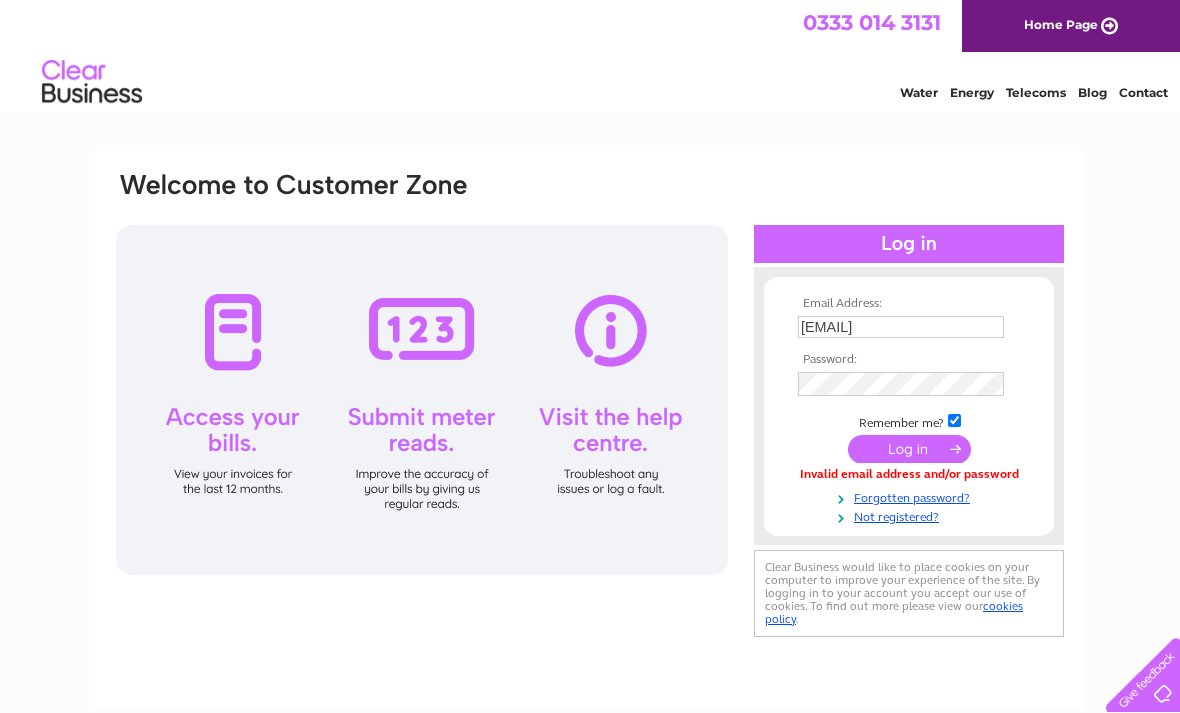 scroll, scrollTop: 0, scrollLeft: 0, axis: both 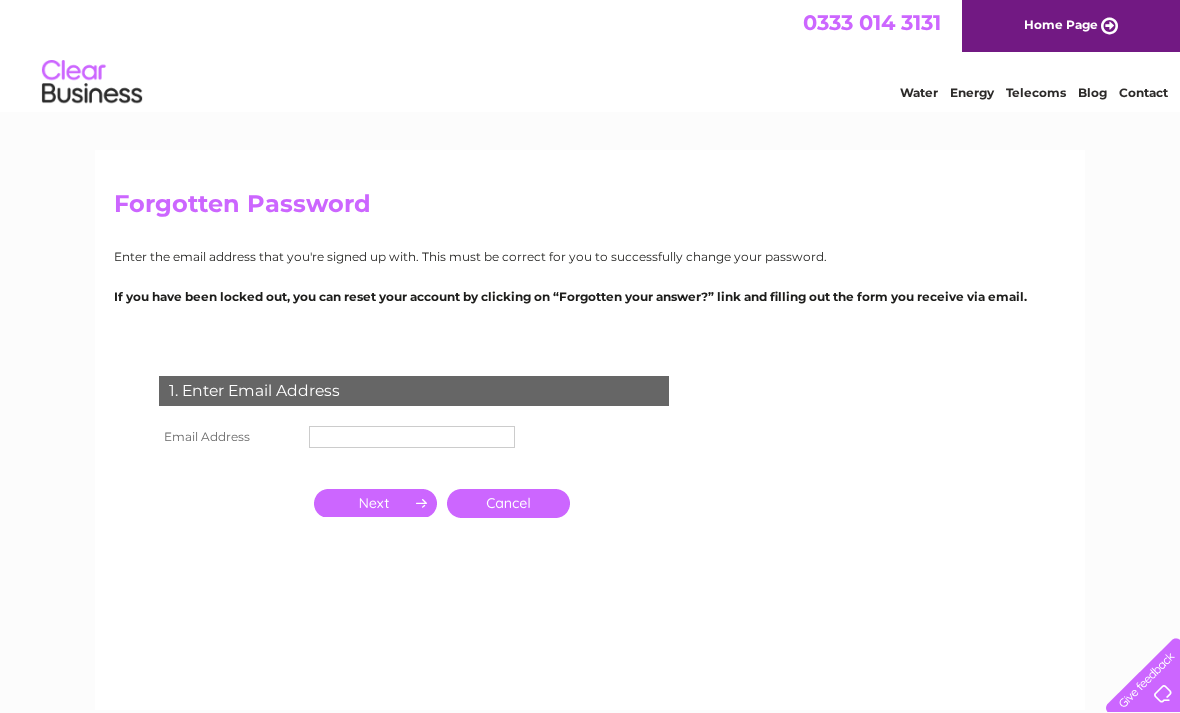 click at bounding box center (412, 437) 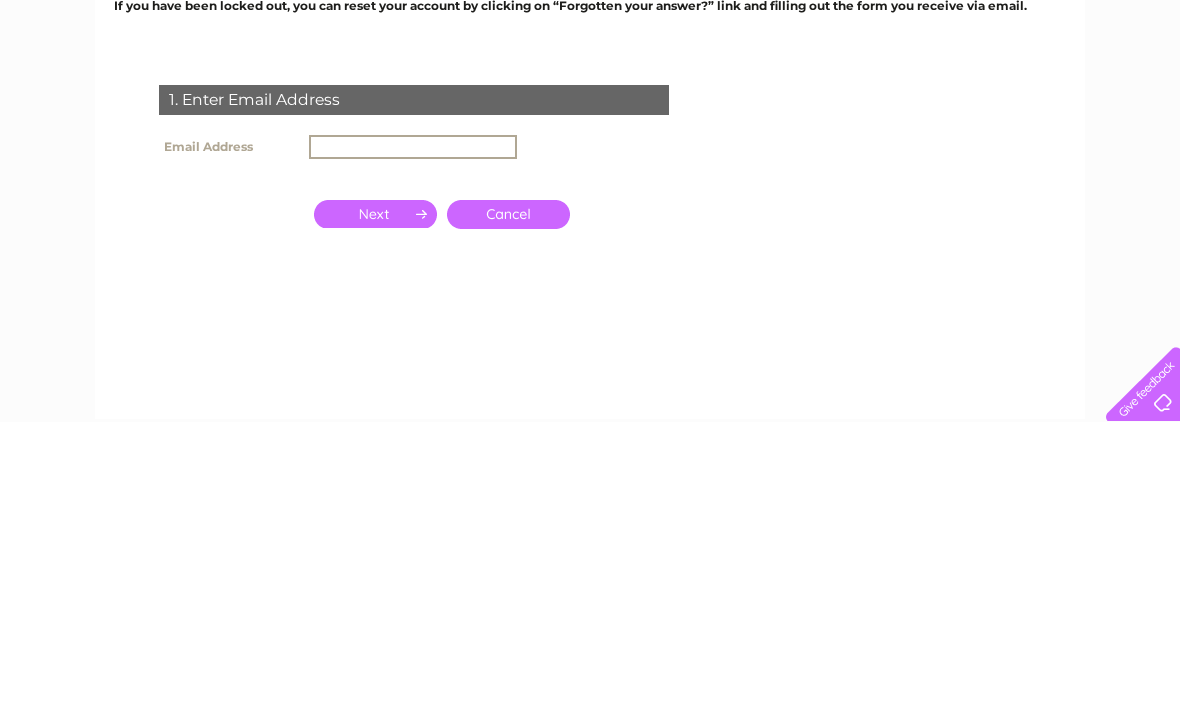 type on "[EMAIL]" 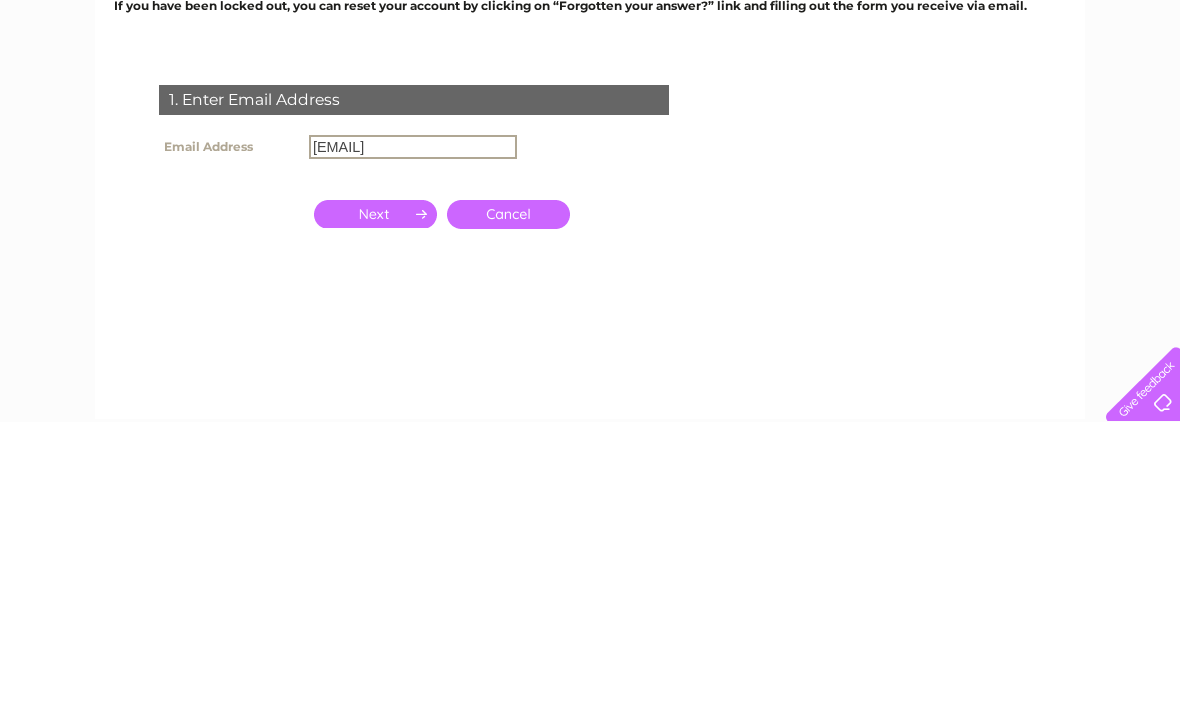 scroll, scrollTop: 291, scrollLeft: 0, axis: vertical 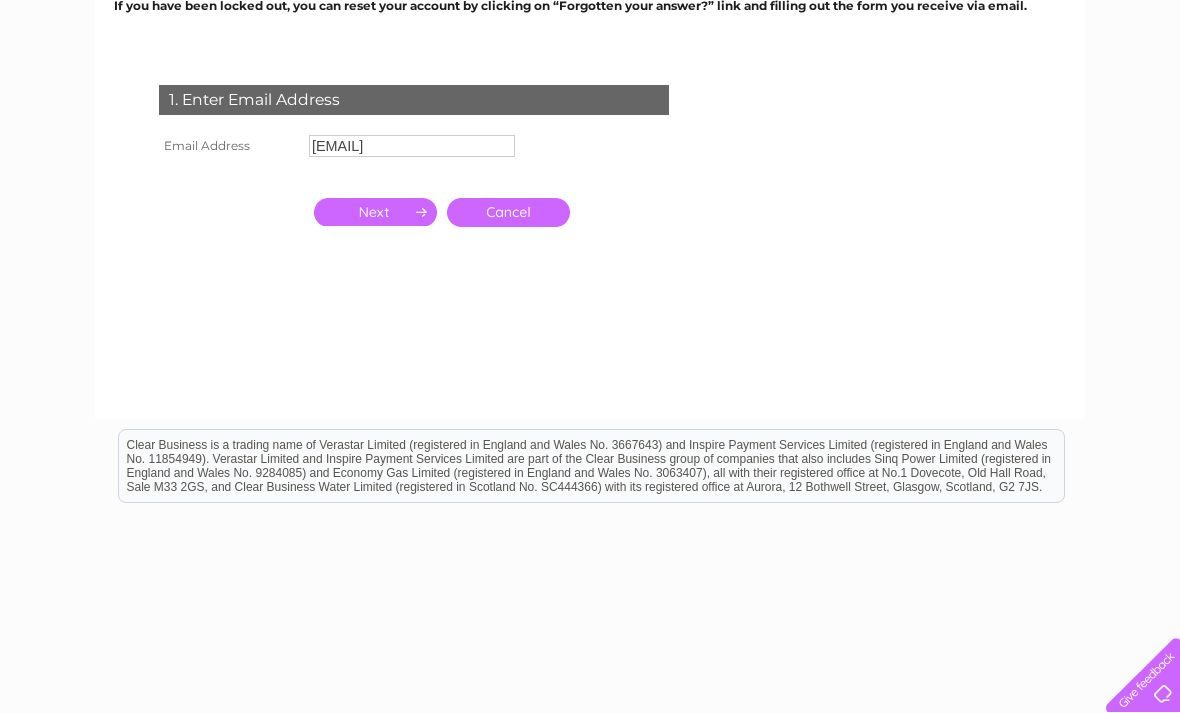click at bounding box center (375, 212) 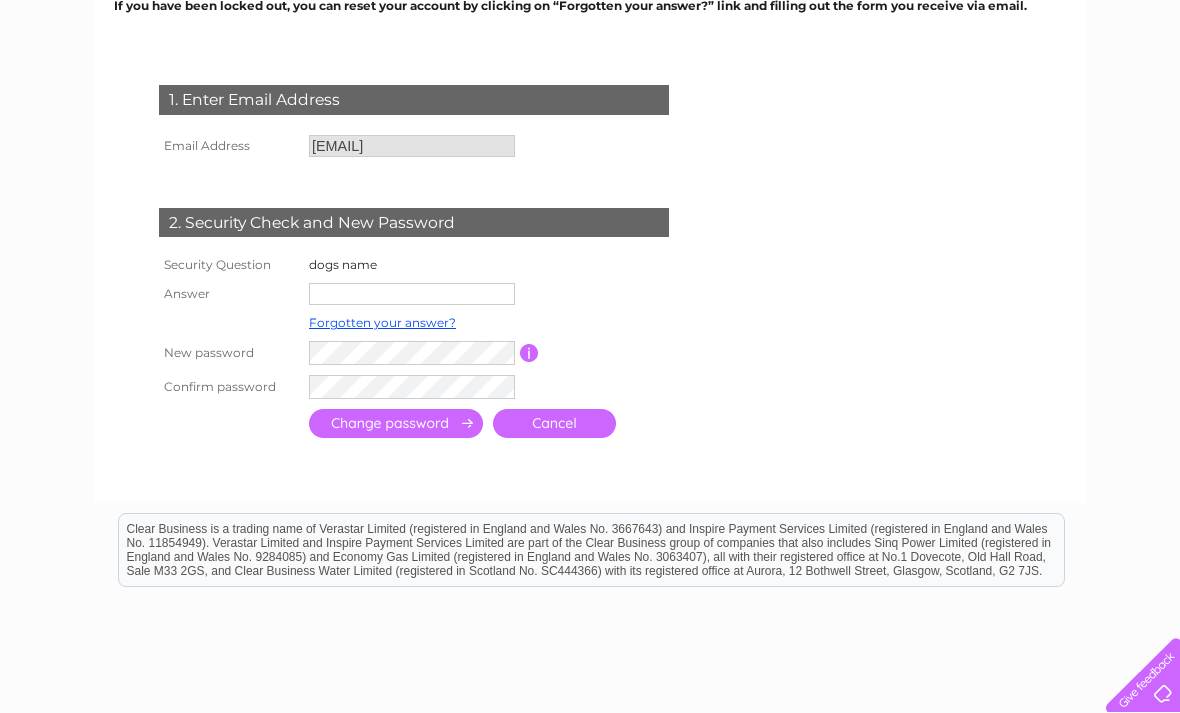 click at bounding box center (412, 294) 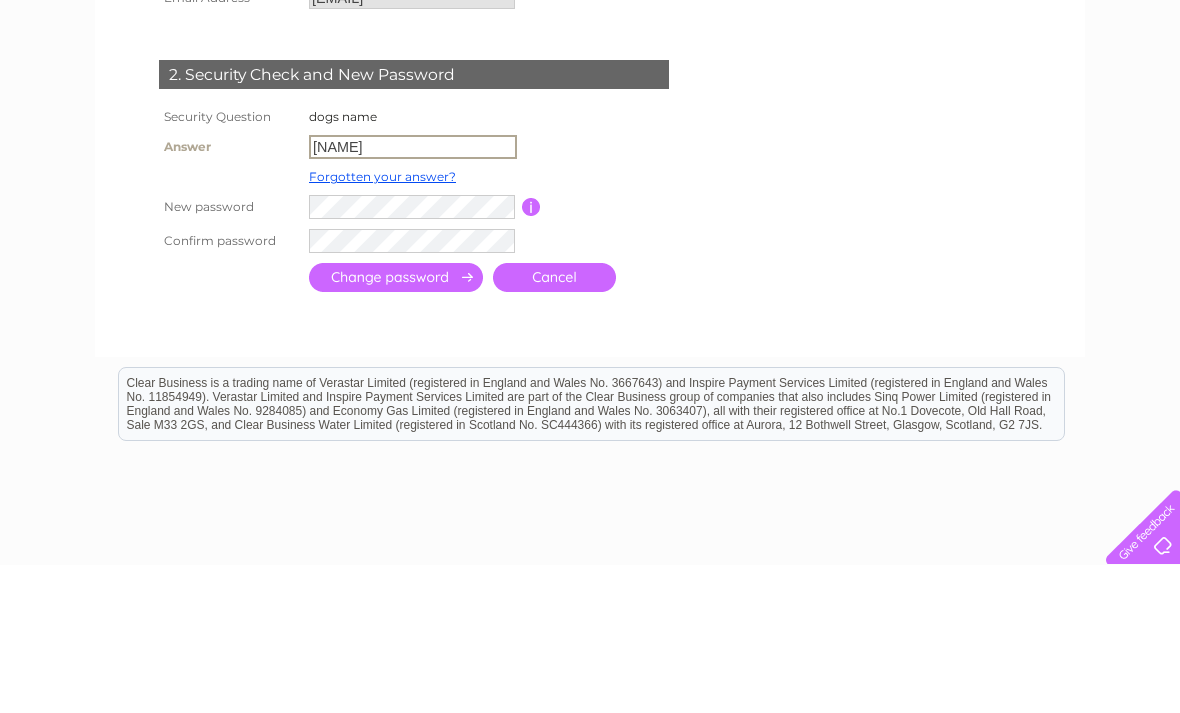 type on "Roxy" 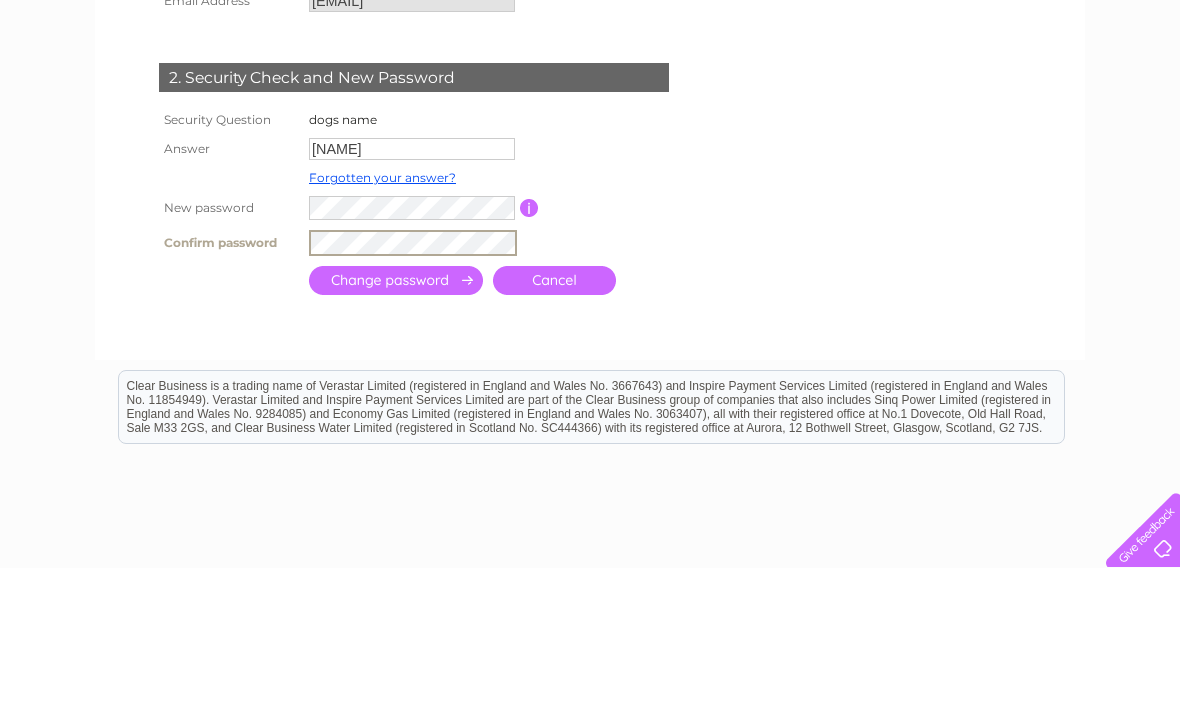 scroll, scrollTop: 436, scrollLeft: 0, axis: vertical 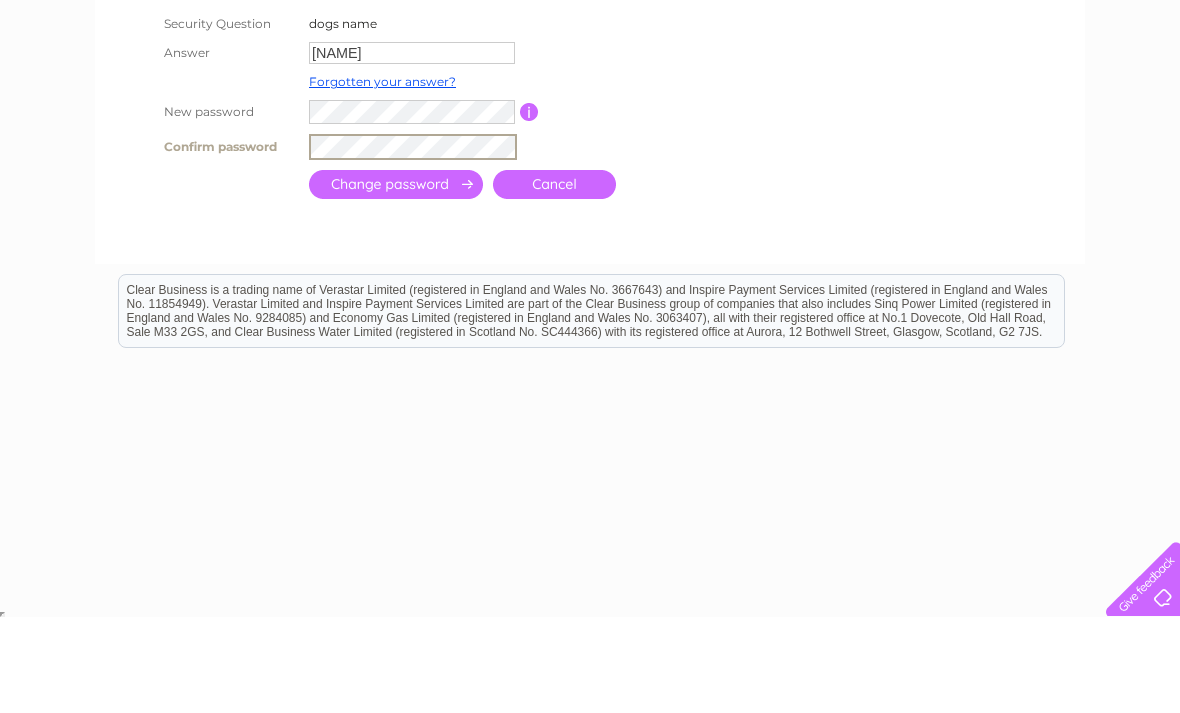 click at bounding box center (396, 280) 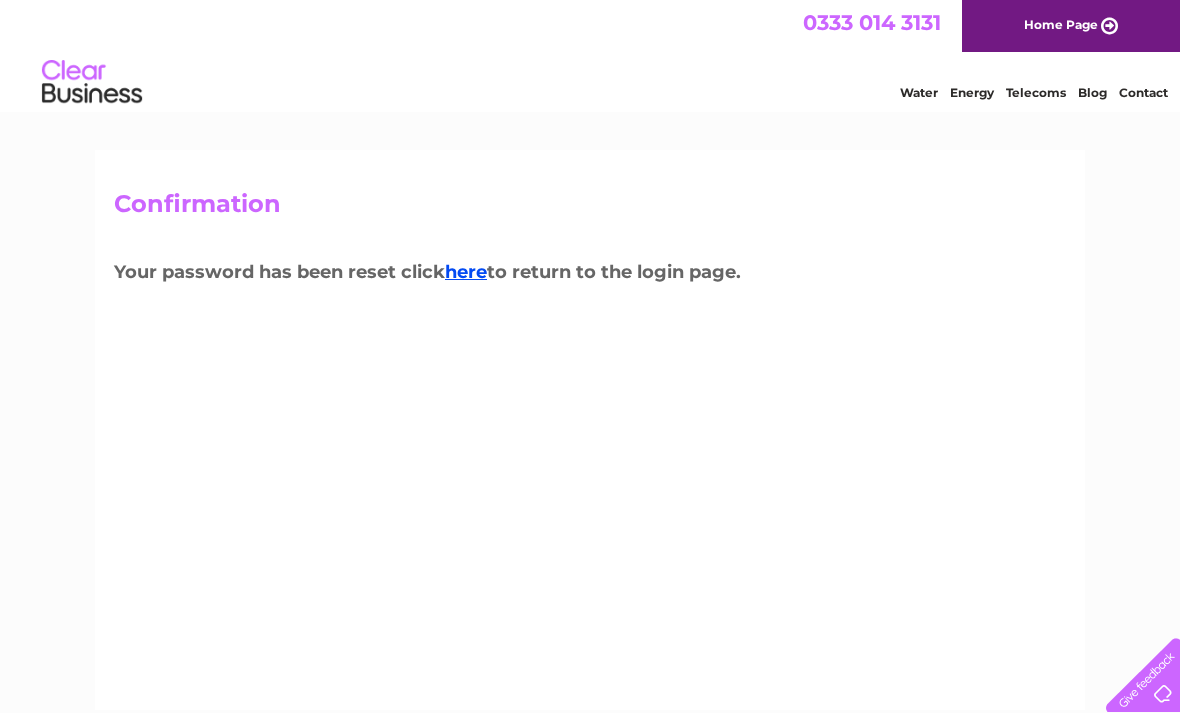 scroll, scrollTop: 0, scrollLeft: 0, axis: both 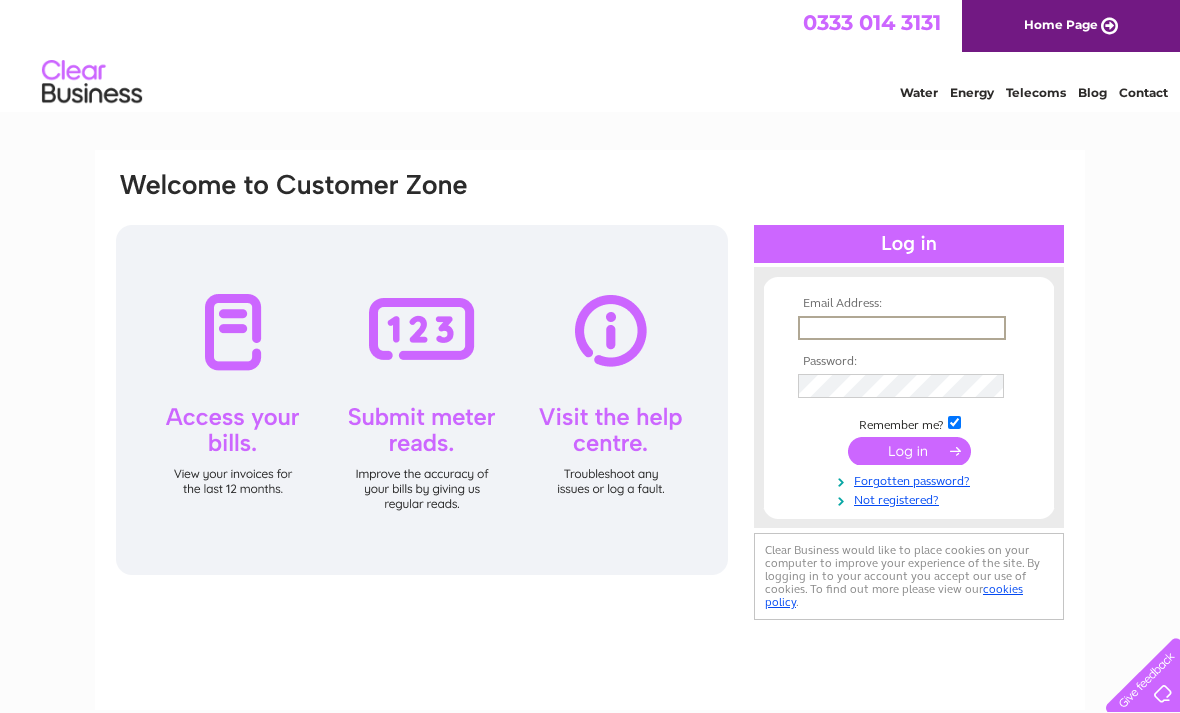 type on "[EMAIL]" 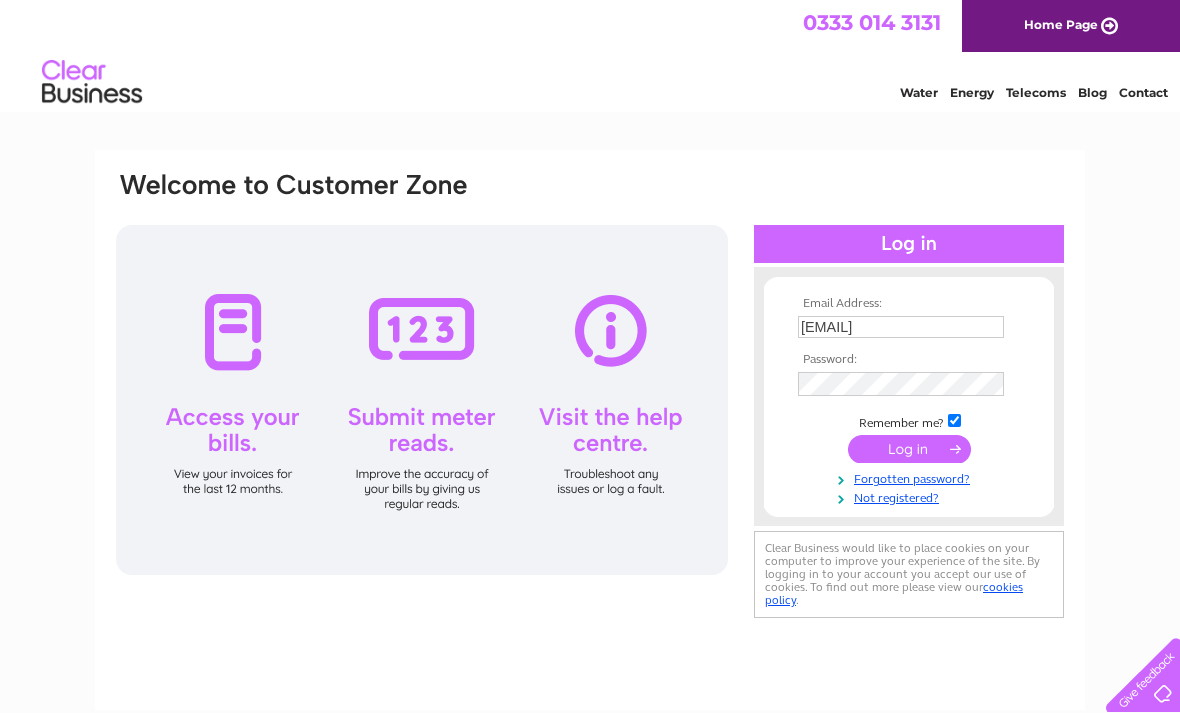 click at bounding box center [909, 449] 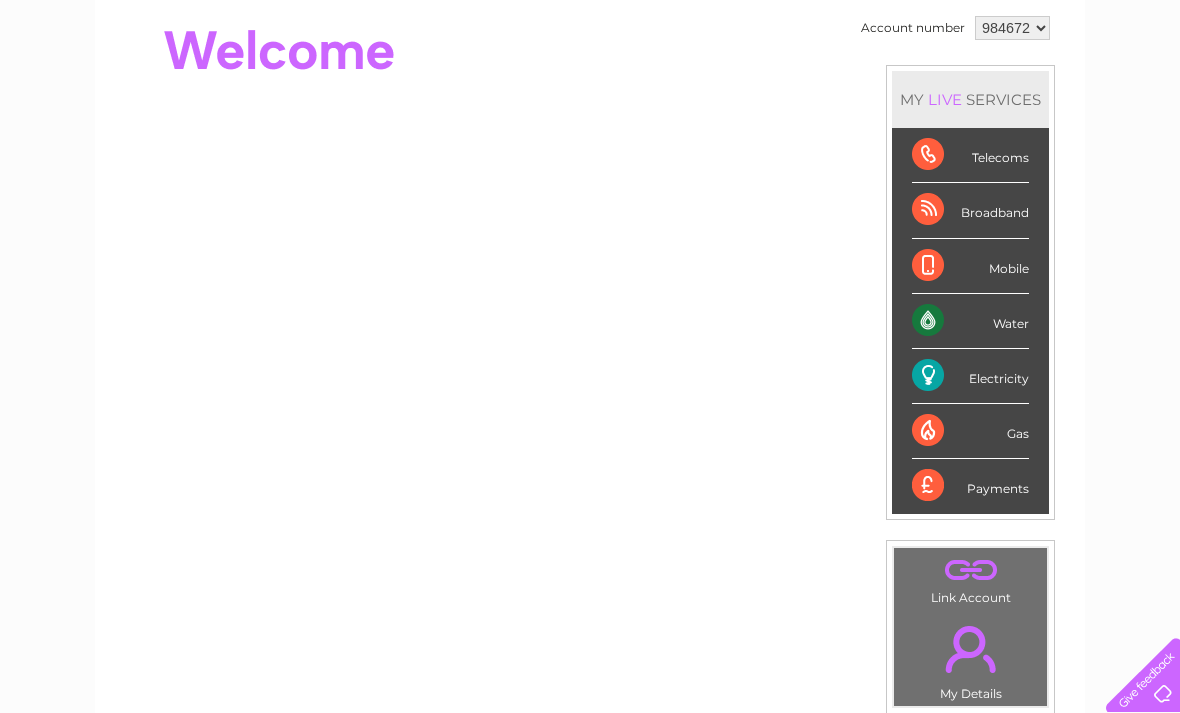 scroll, scrollTop: 251, scrollLeft: 0, axis: vertical 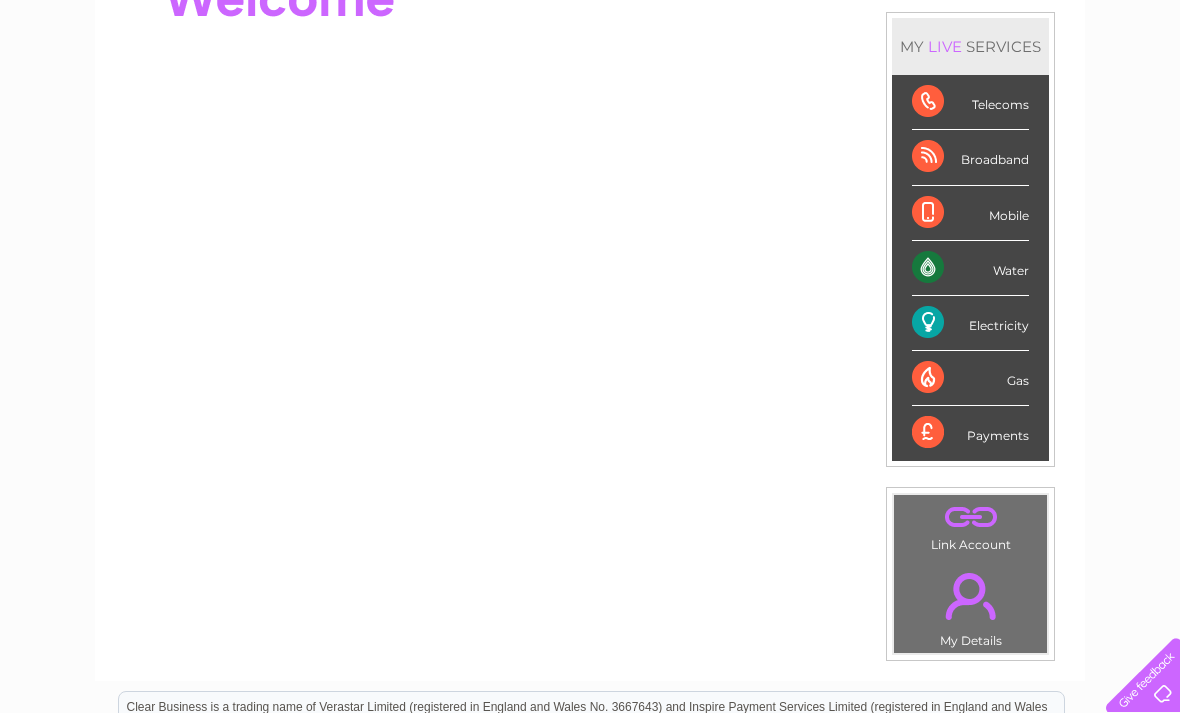 click on "Electricity" at bounding box center [970, 323] 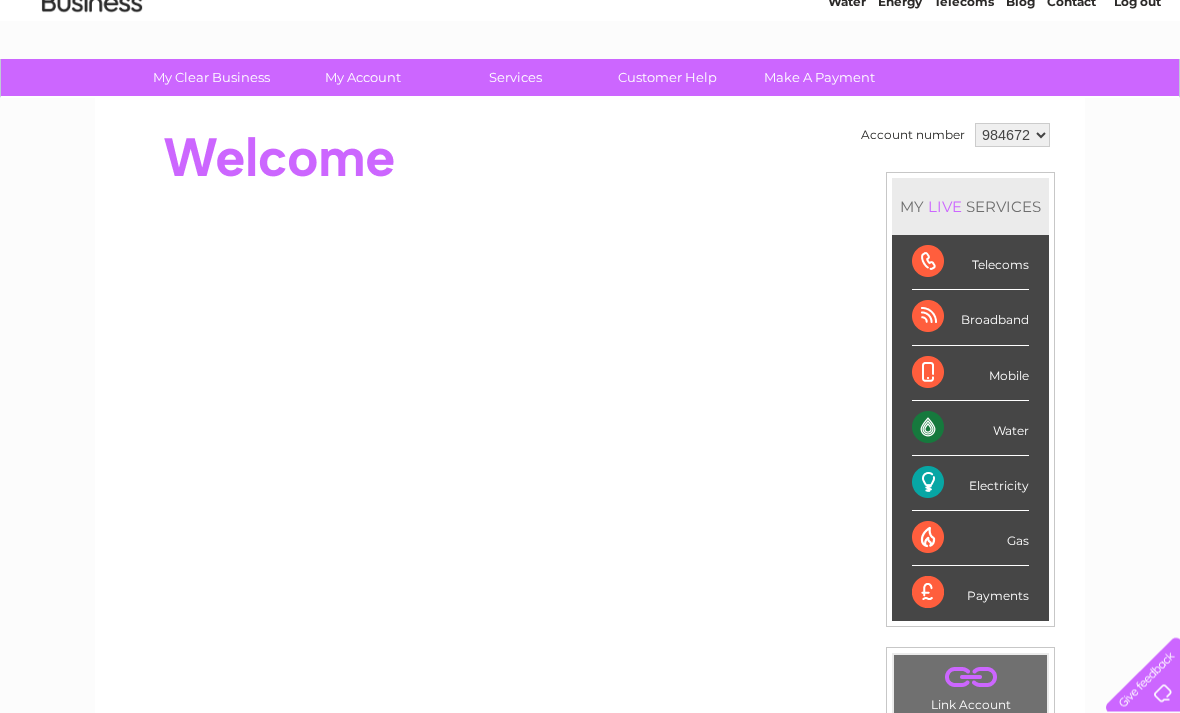 scroll, scrollTop: 91, scrollLeft: 0, axis: vertical 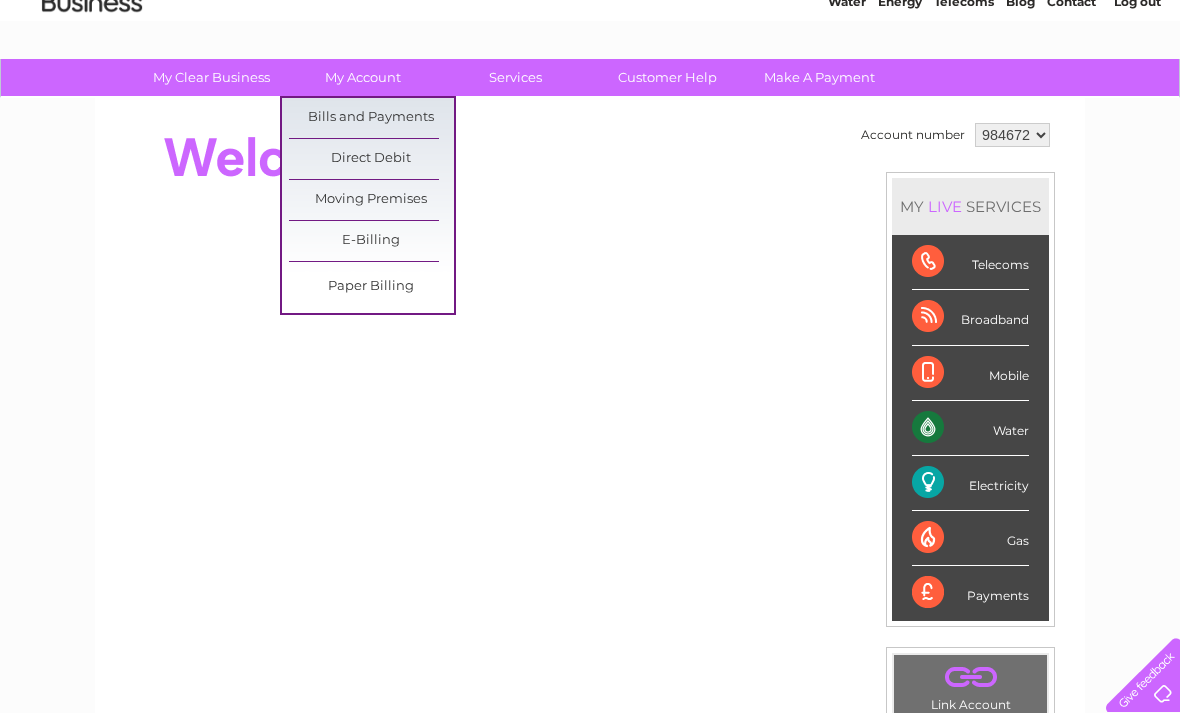 click on "Bills and Payments" at bounding box center (371, 118) 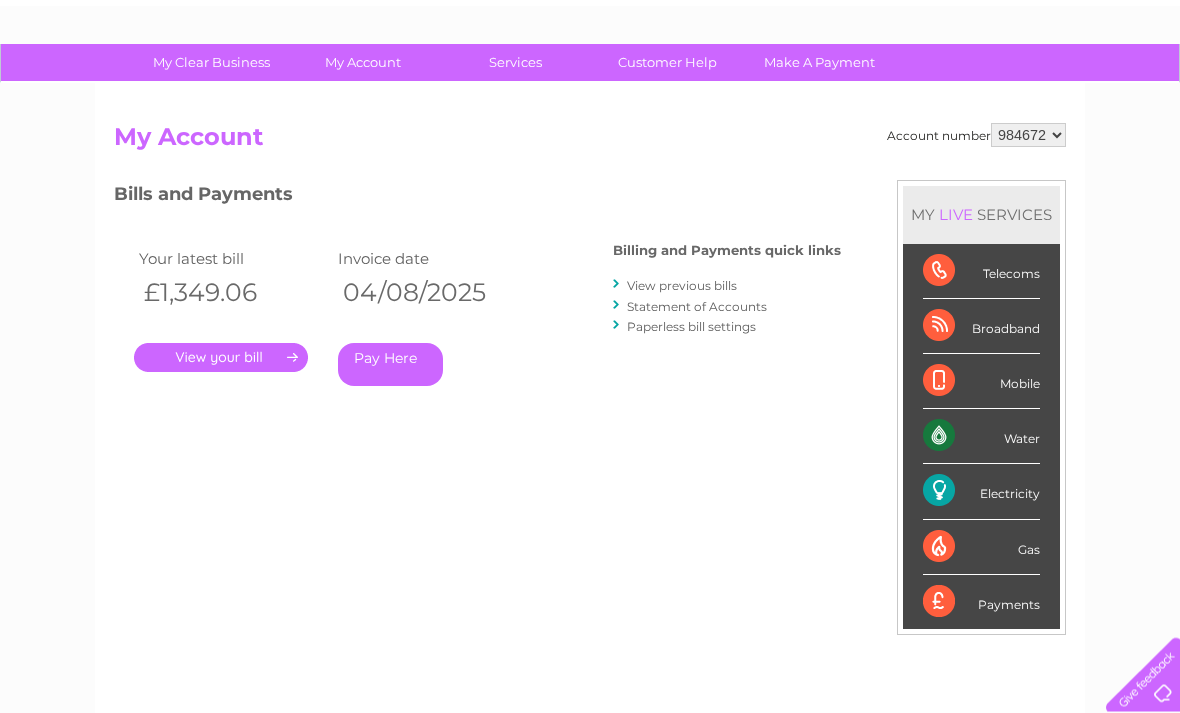 scroll, scrollTop: 114, scrollLeft: 0, axis: vertical 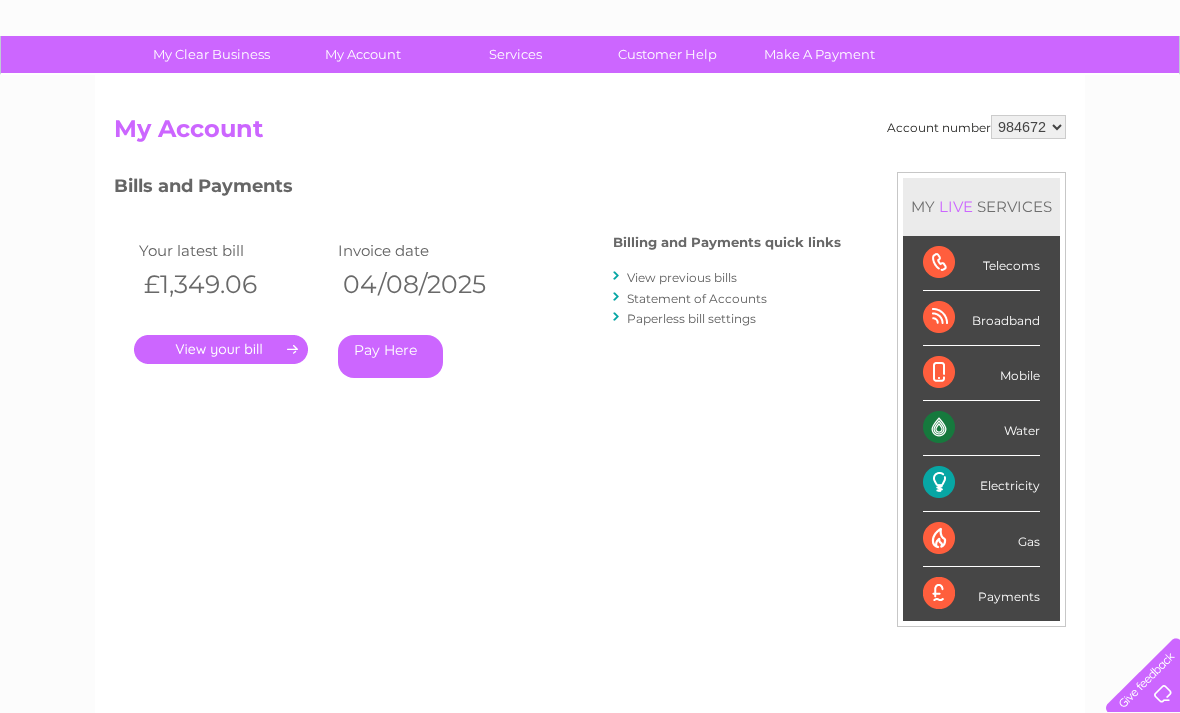 click on "." at bounding box center [221, 349] 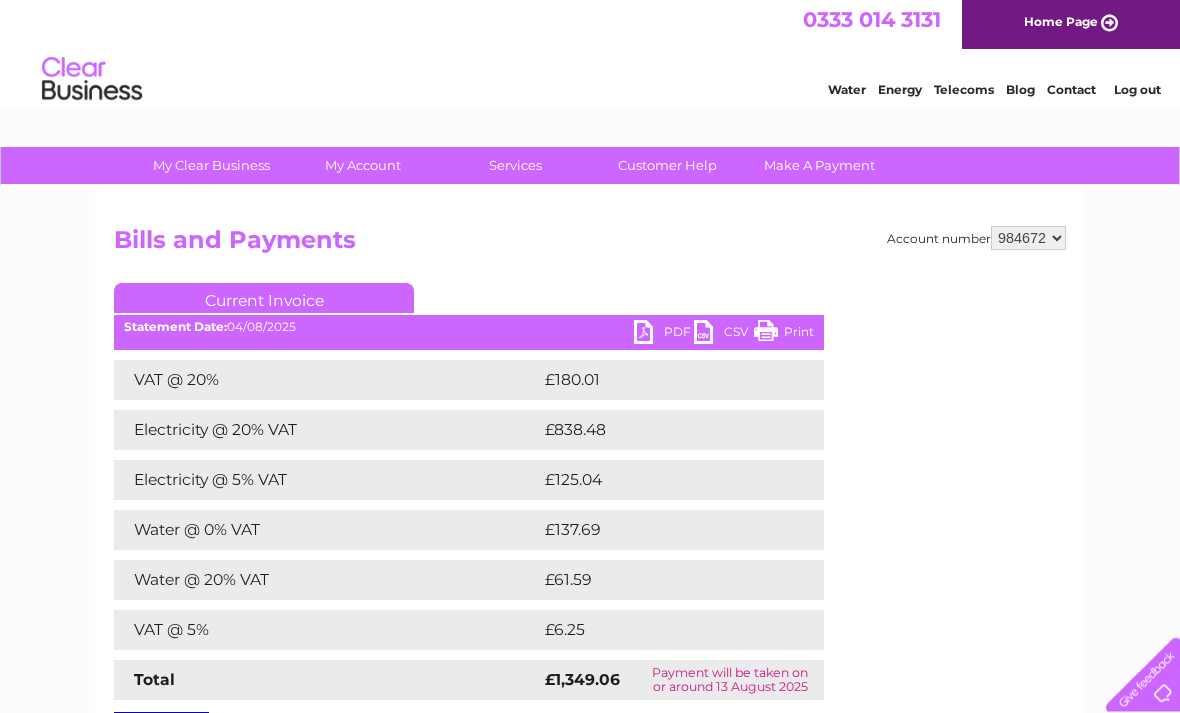 scroll, scrollTop: 0, scrollLeft: 0, axis: both 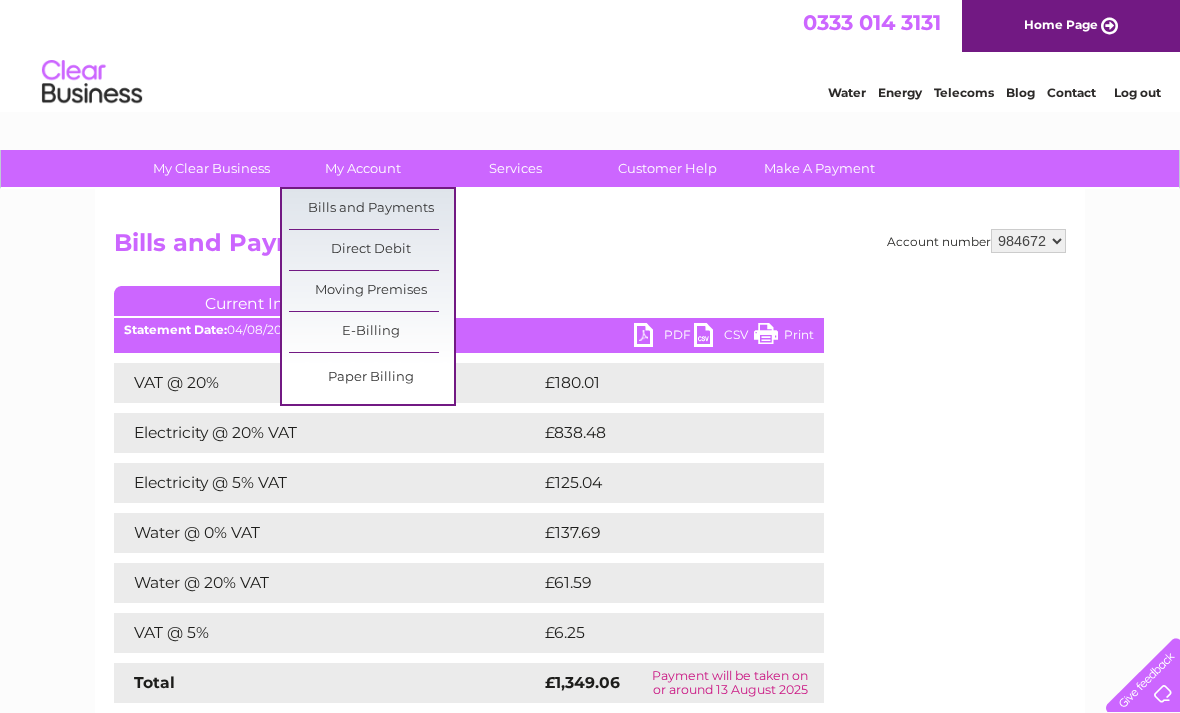 click on "E-Billing" at bounding box center [371, 332] 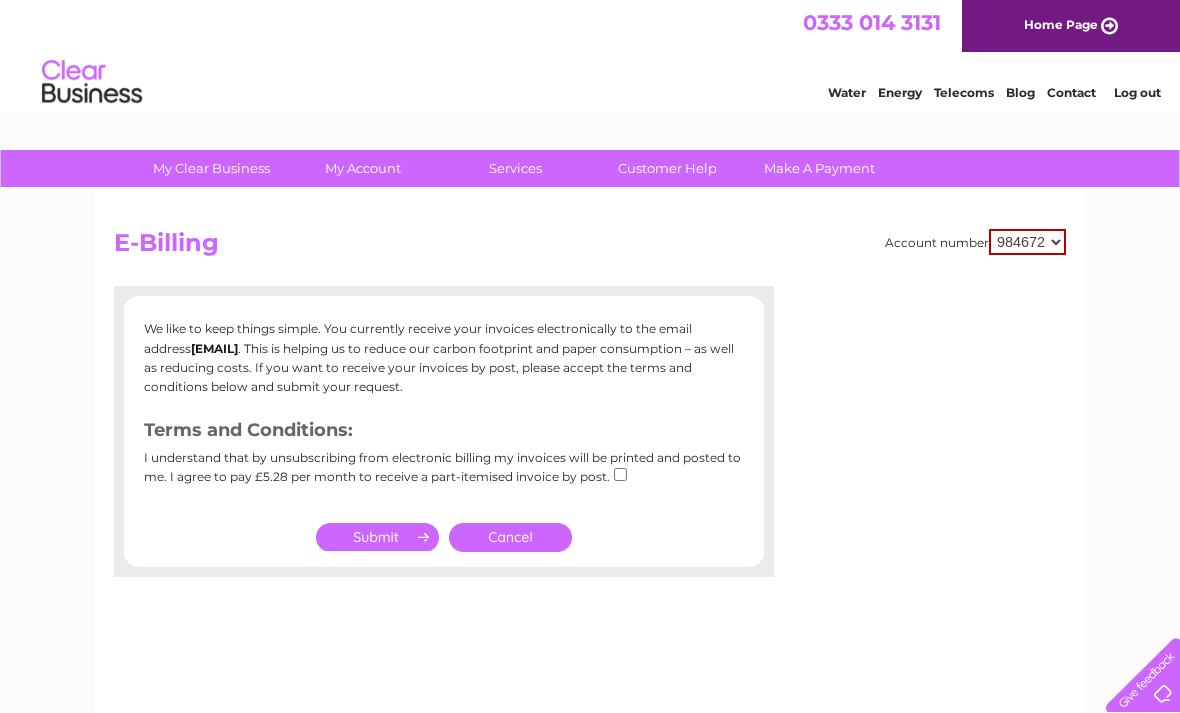 scroll, scrollTop: 0, scrollLeft: 0, axis: both 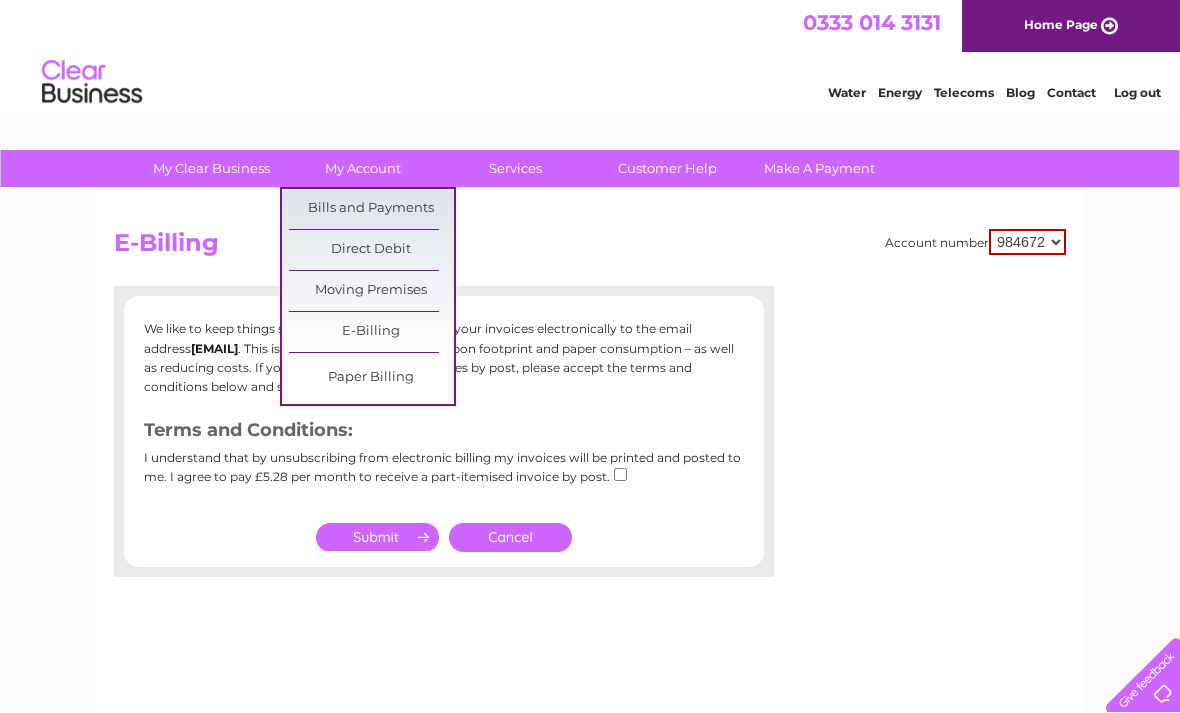 click on "Bills and Payments" at bounding box center (371, 209) 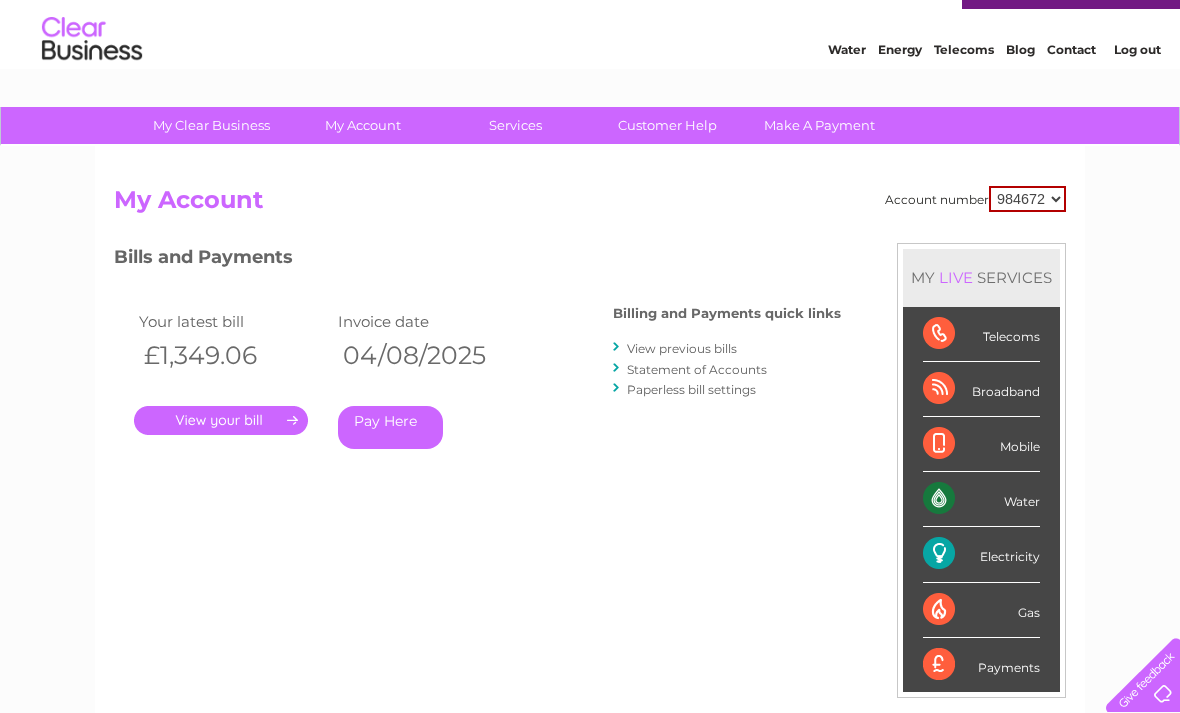 scroll, scrollTop: 48, scrollLeft: 0, axis: vertical 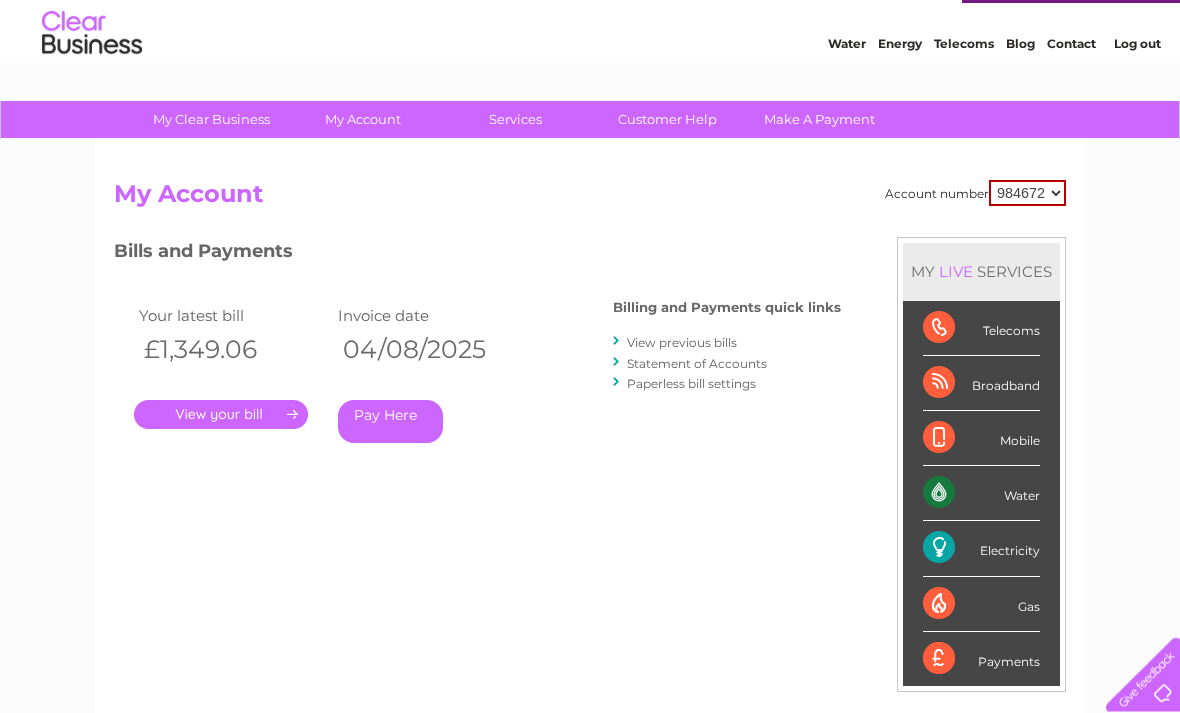 click on "View previous bills" at bounding box center (682, 343) 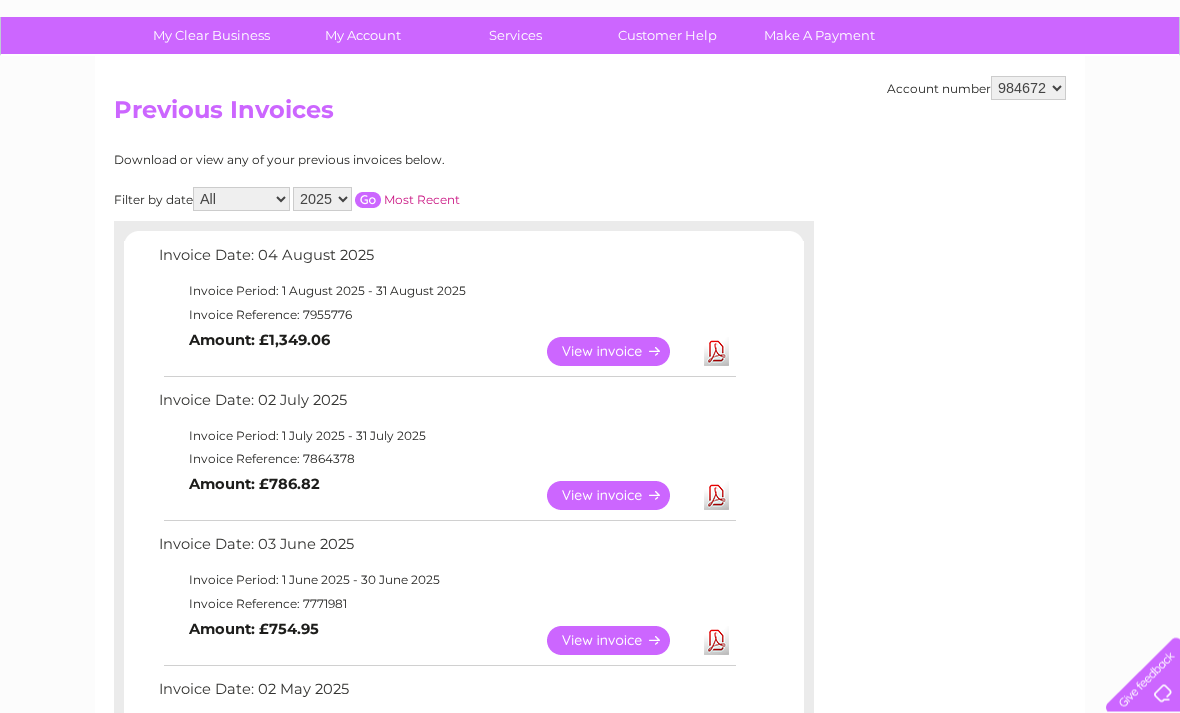 scroll, scrollTop: 134, scrollLeft: 0, axis: vertical 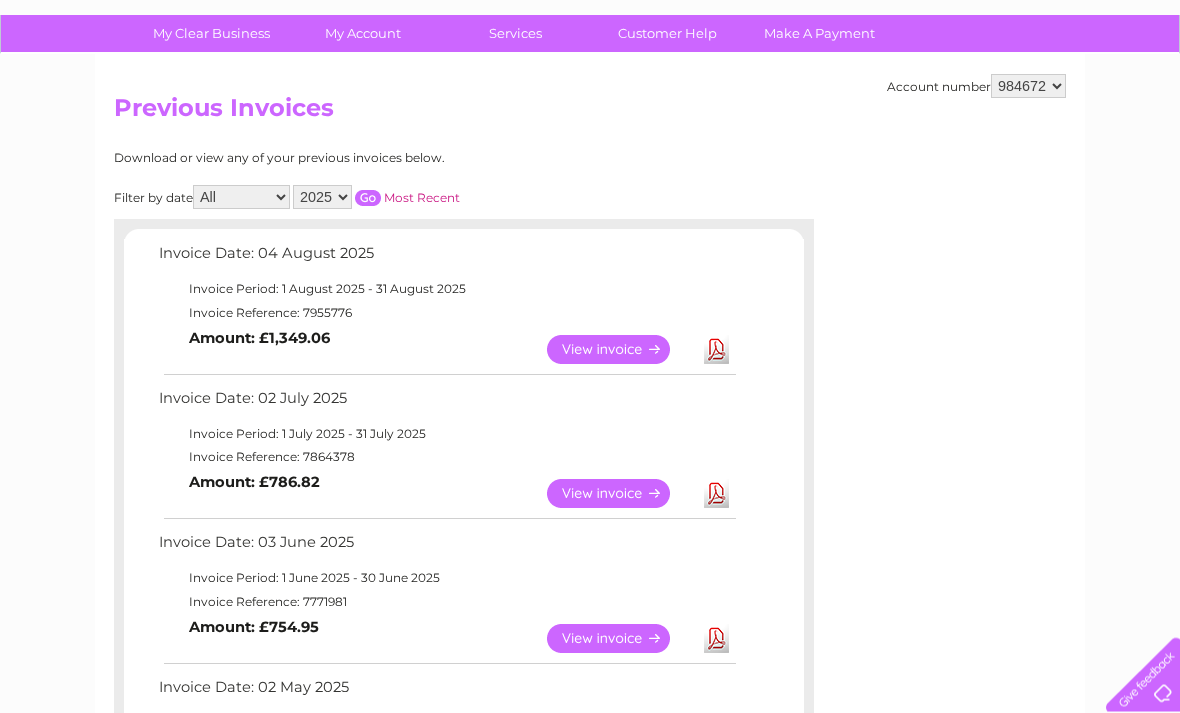 click on "View" at bounding box center (620, 494) 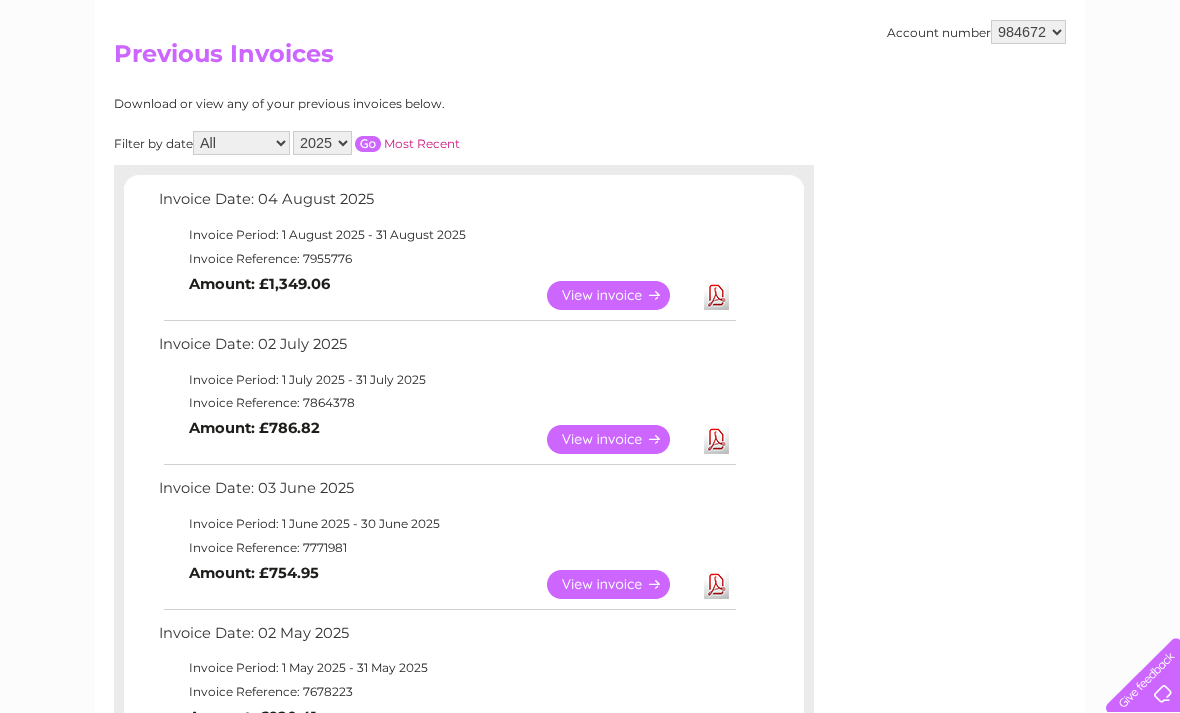 scroll, scrollTop: 178, scrollLeft: 0, axis: vertical 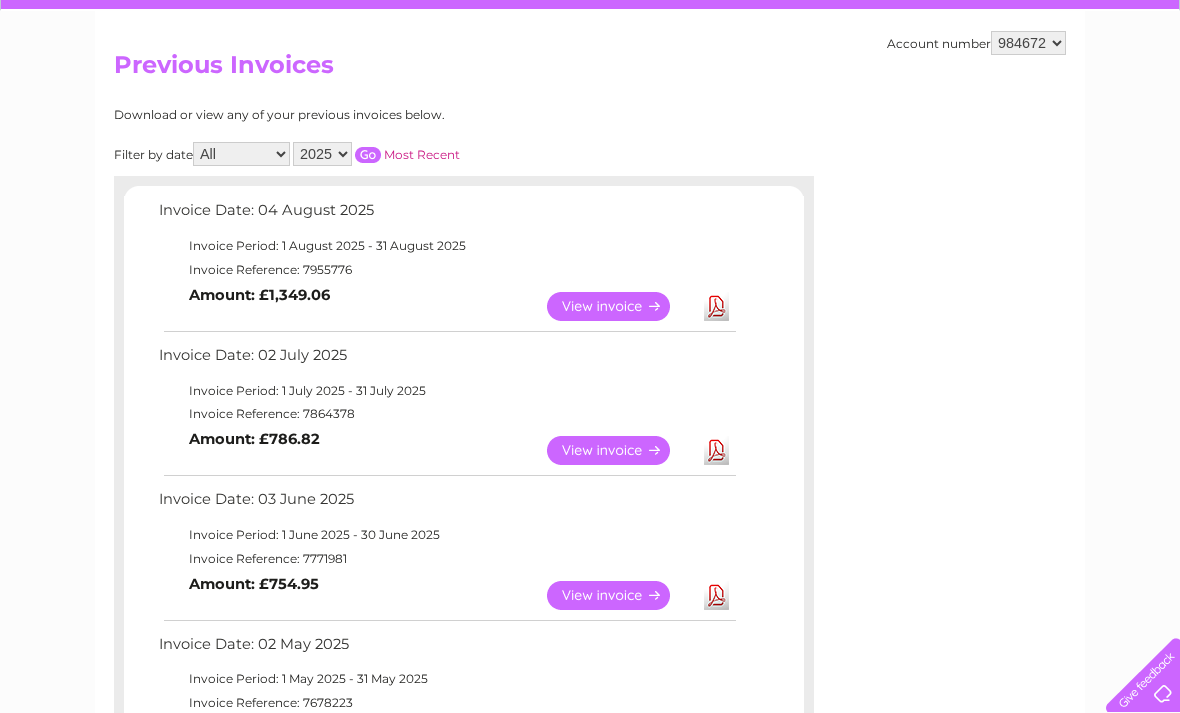 click on "View" at bounding box center [620, 450] 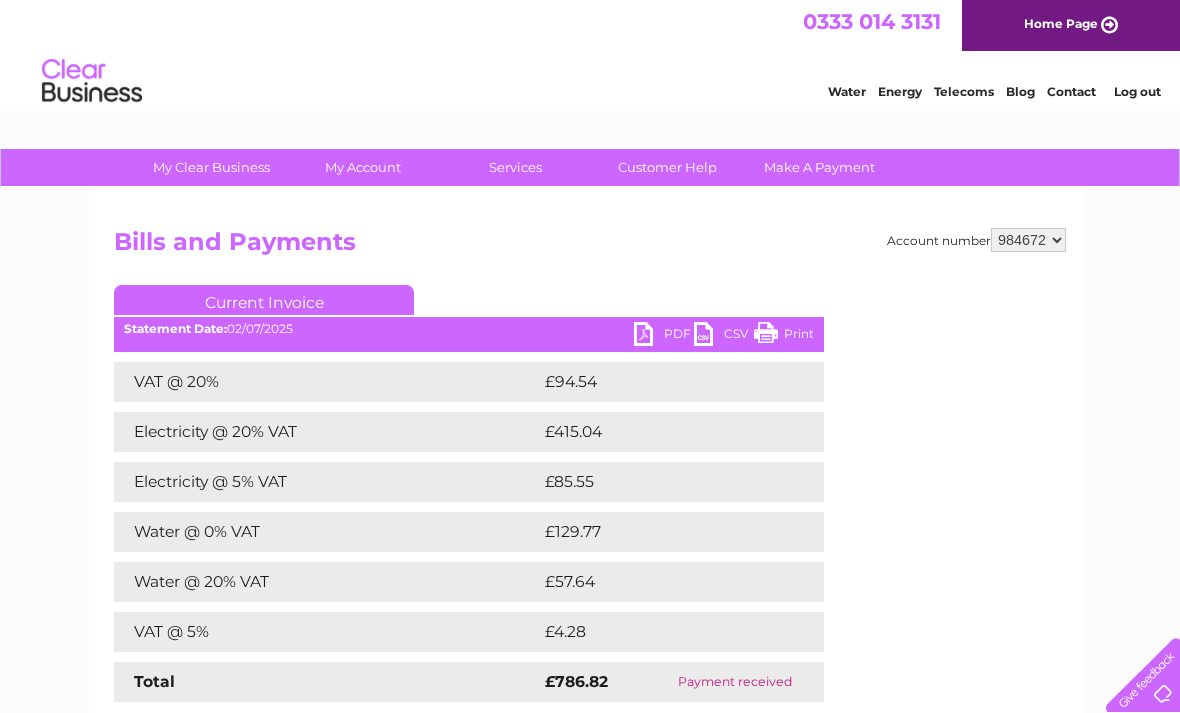 scroll, scrollTop: 0, scrollLeft: 0, axis: both 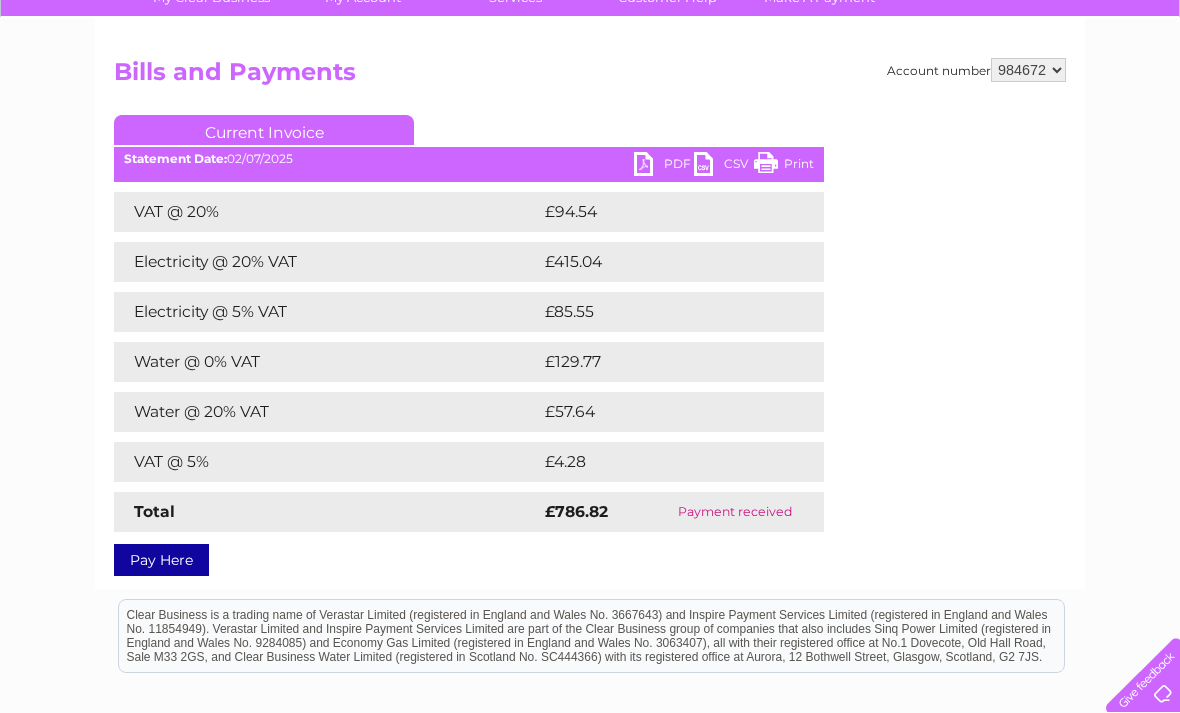 click on "PDF" at bounding box center [664, 166] 